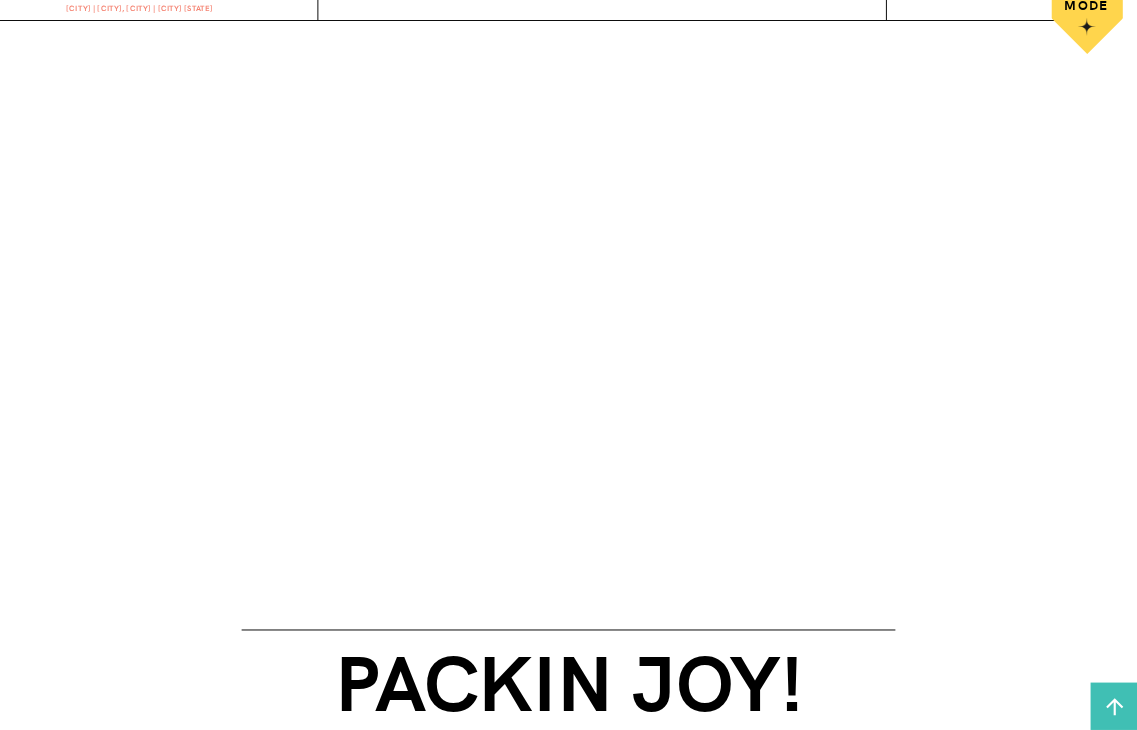 scroll, scrollTop: 0, scrollLeft: 0, axis: both 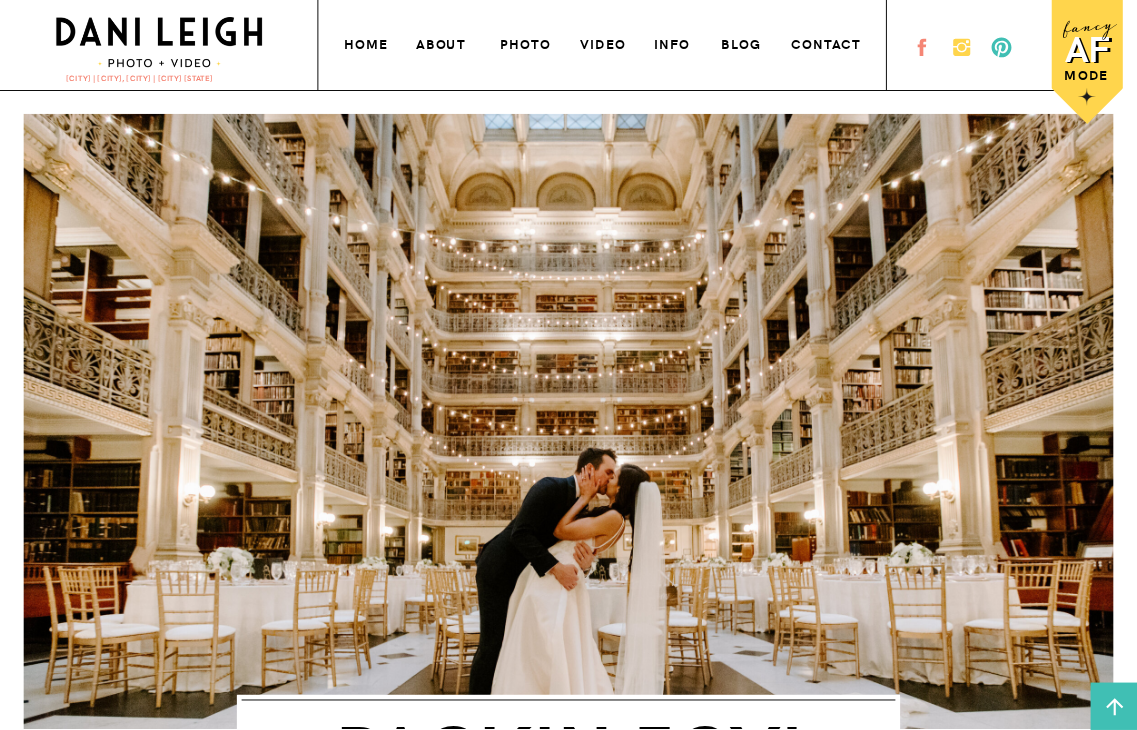 click on "photo" at bounding box center [527, 42] 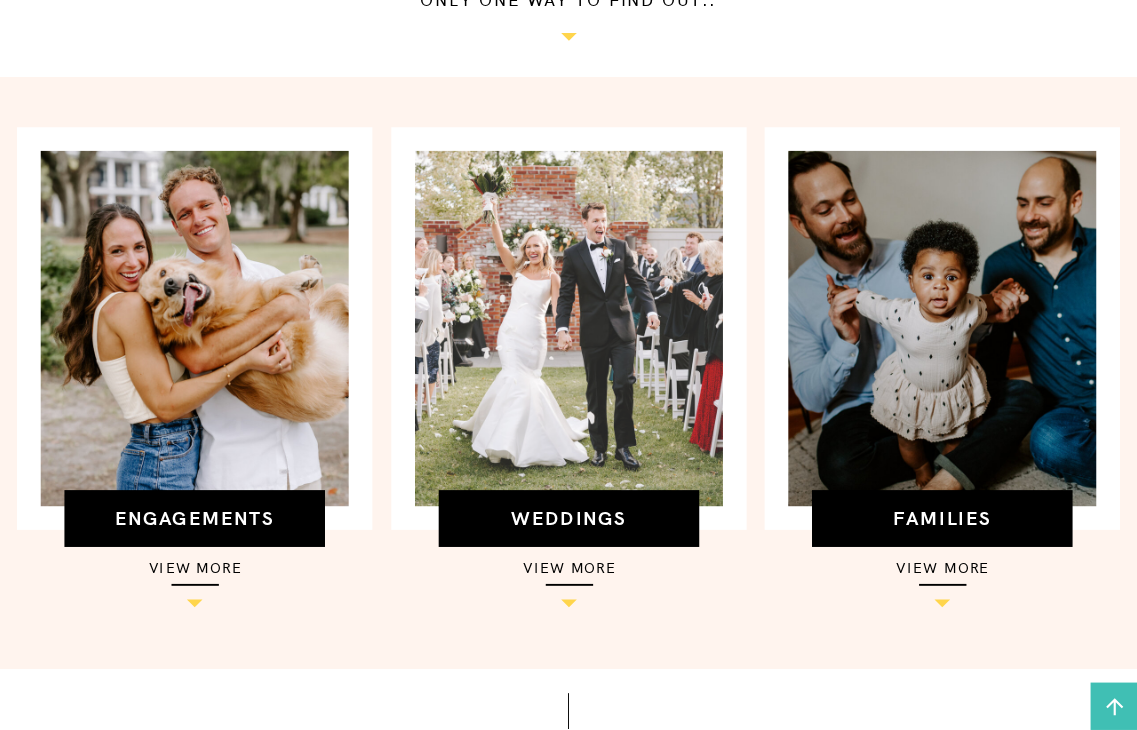 scroll, scrollTop: 549, scrollLeft: 0, axis: vertical 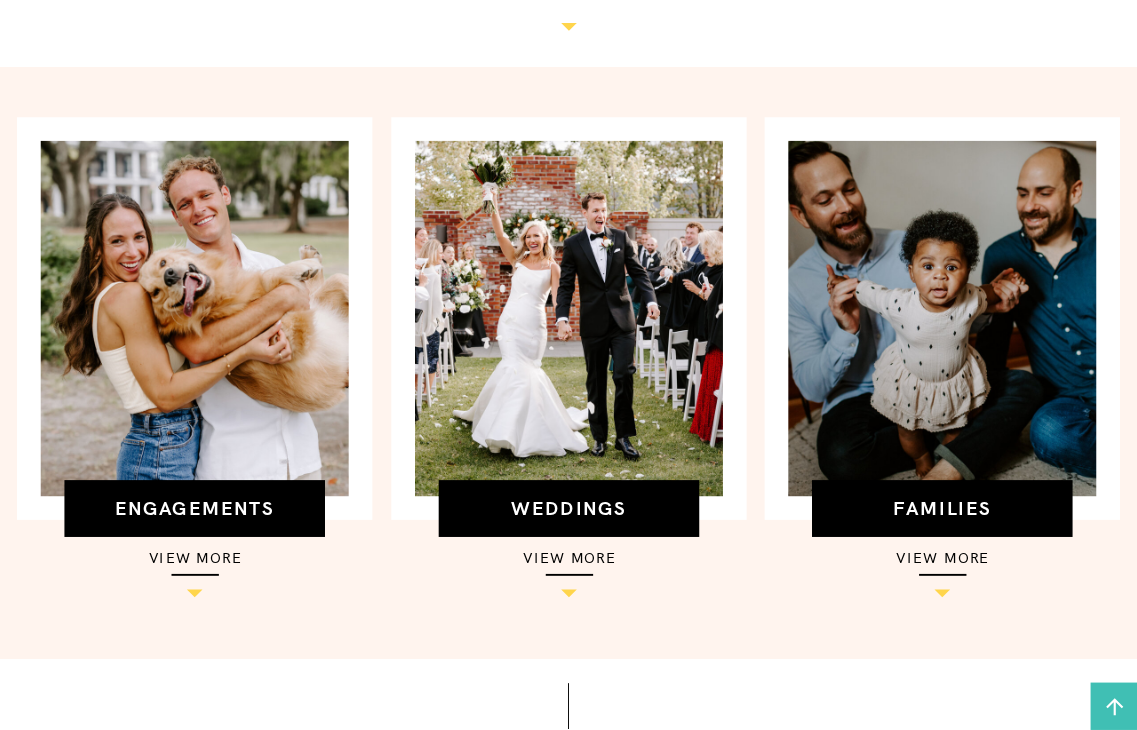 click on "view more" at bounding box center (570, 556) 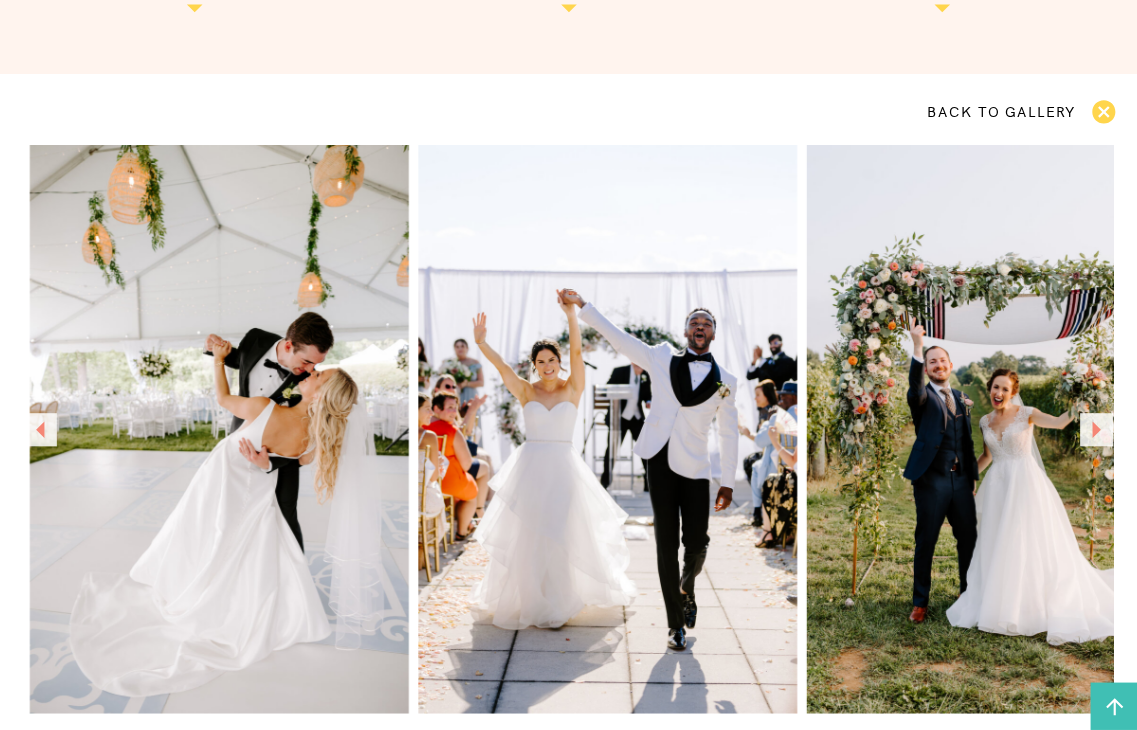 scroll, scrollTop: 1208, scrollLeft: 0, axis: vertical 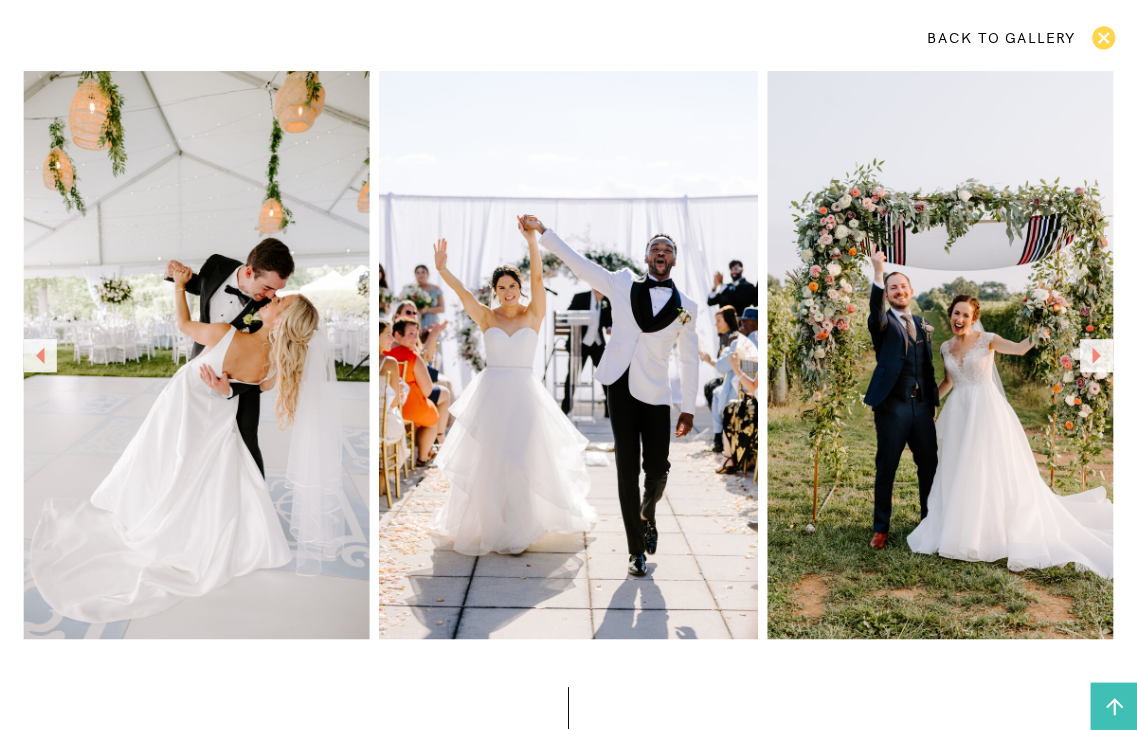 click at bounding box center (1096, 355) 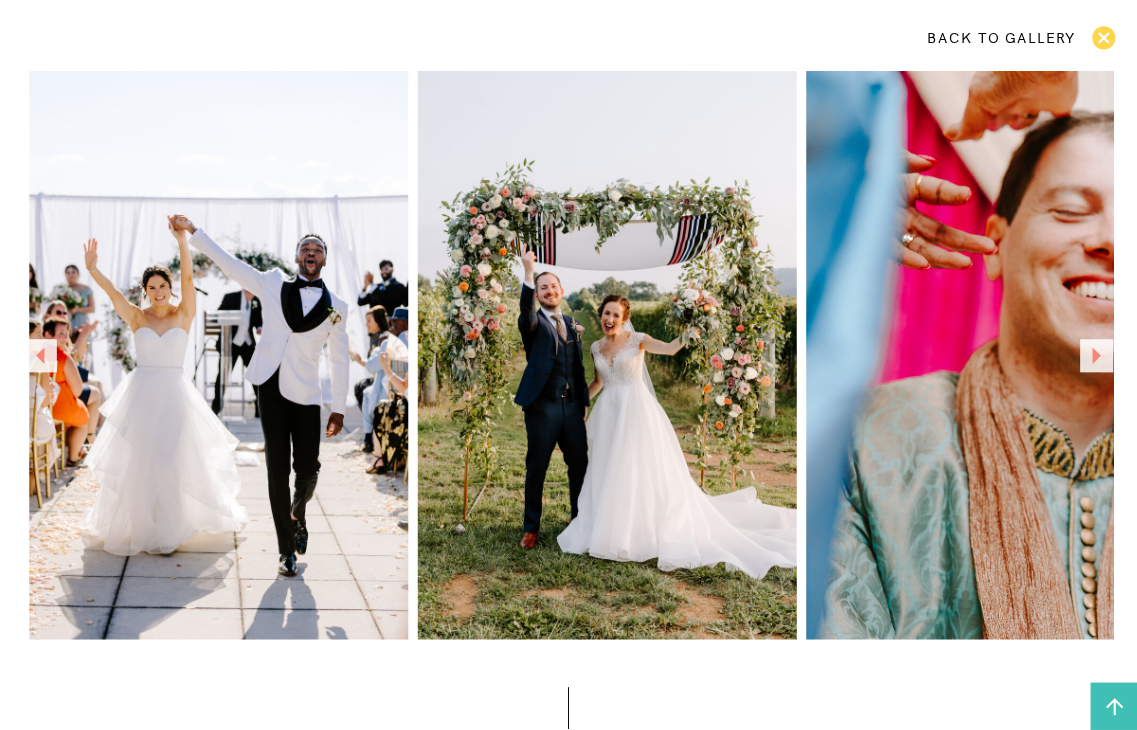 click at bounding box center (1096, 355) 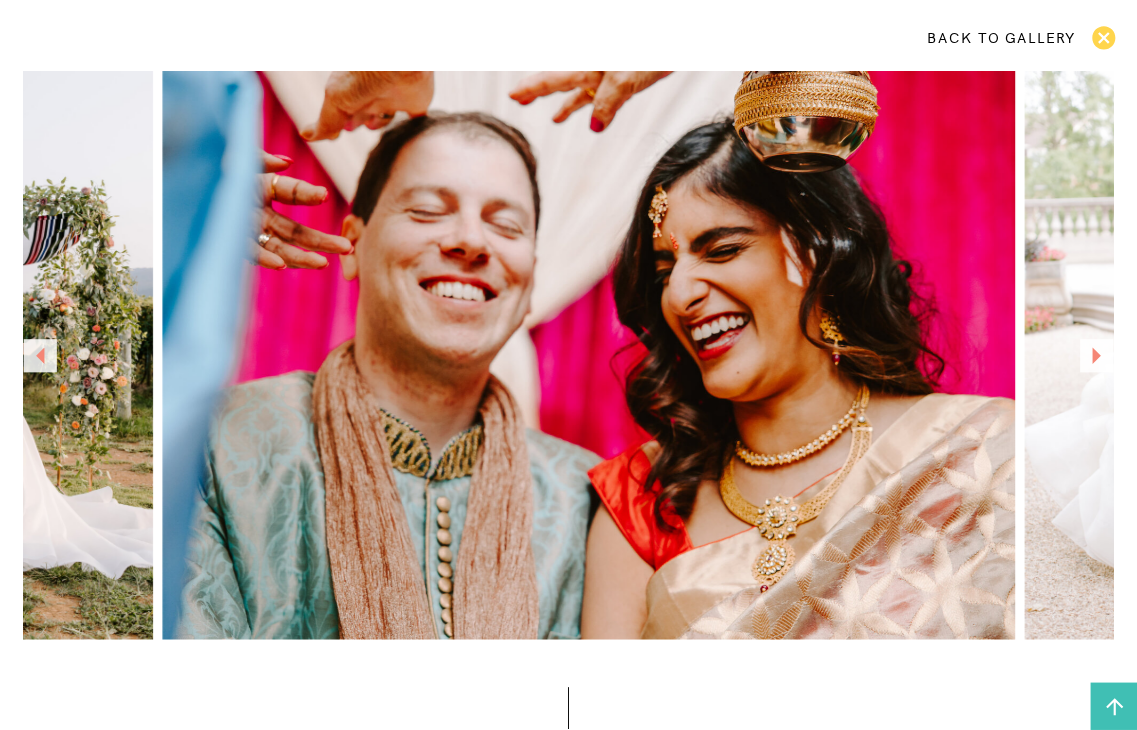 click at bounding box center [1096, 355] 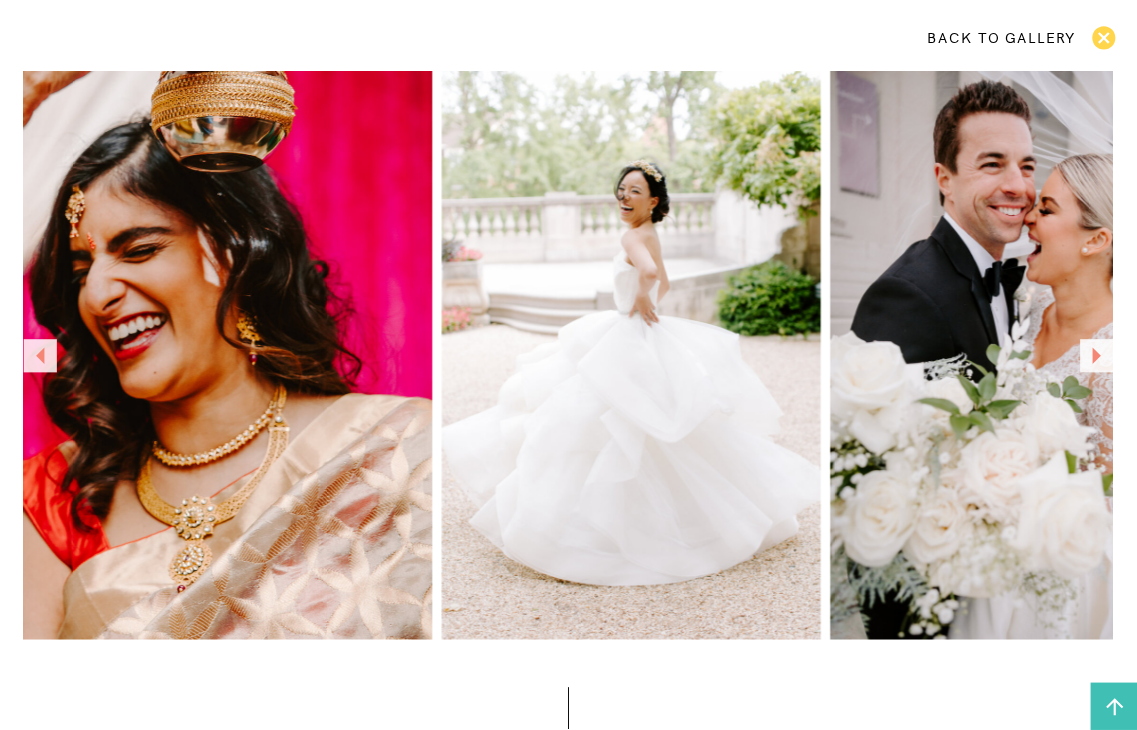 click at bounding box center (1096, 355) 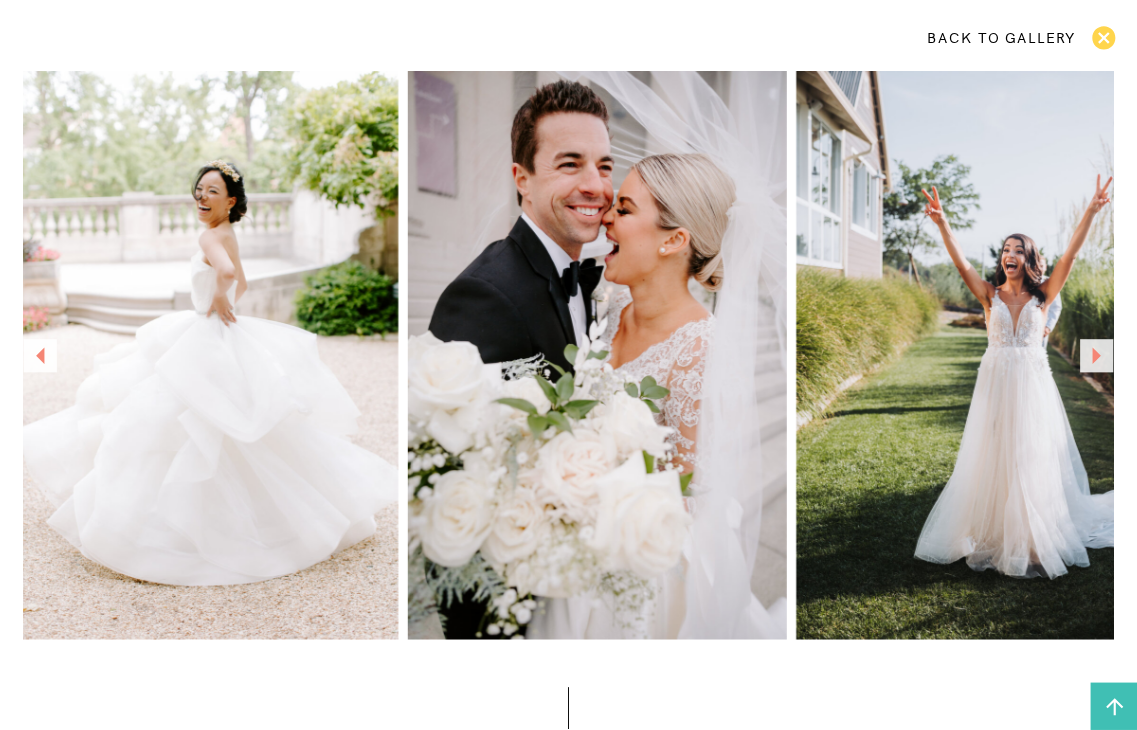 click at bounding box center [1096, 355] 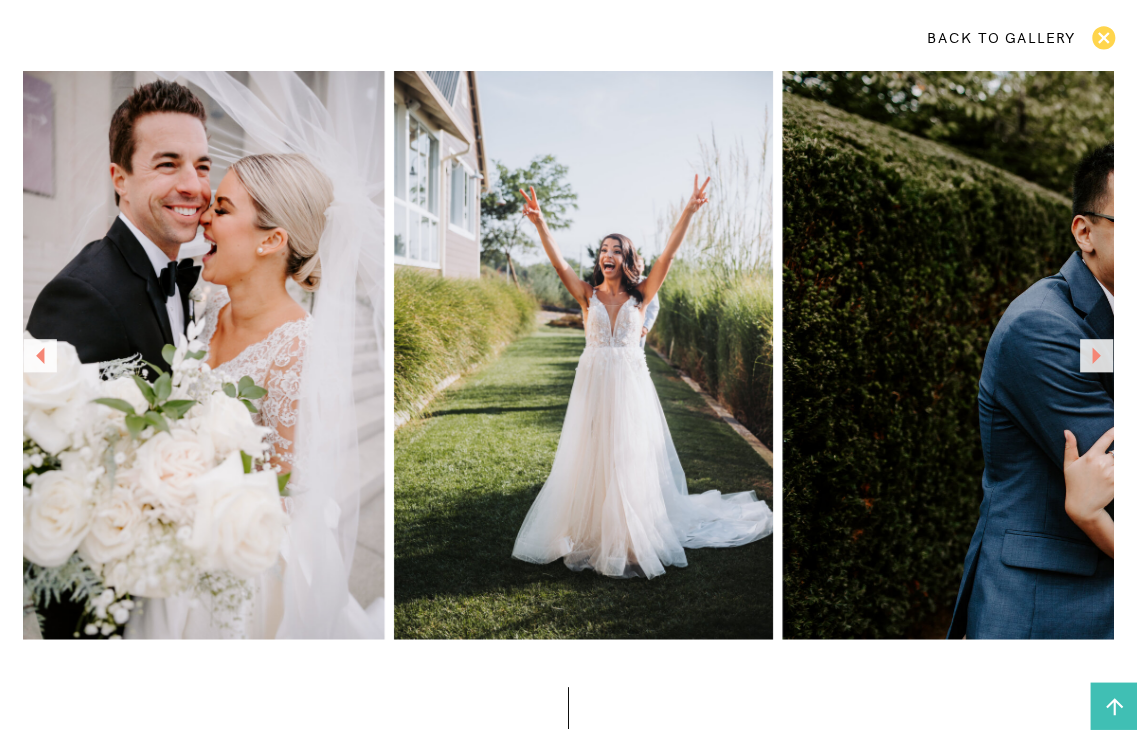click at bounding box center [1096, 355] 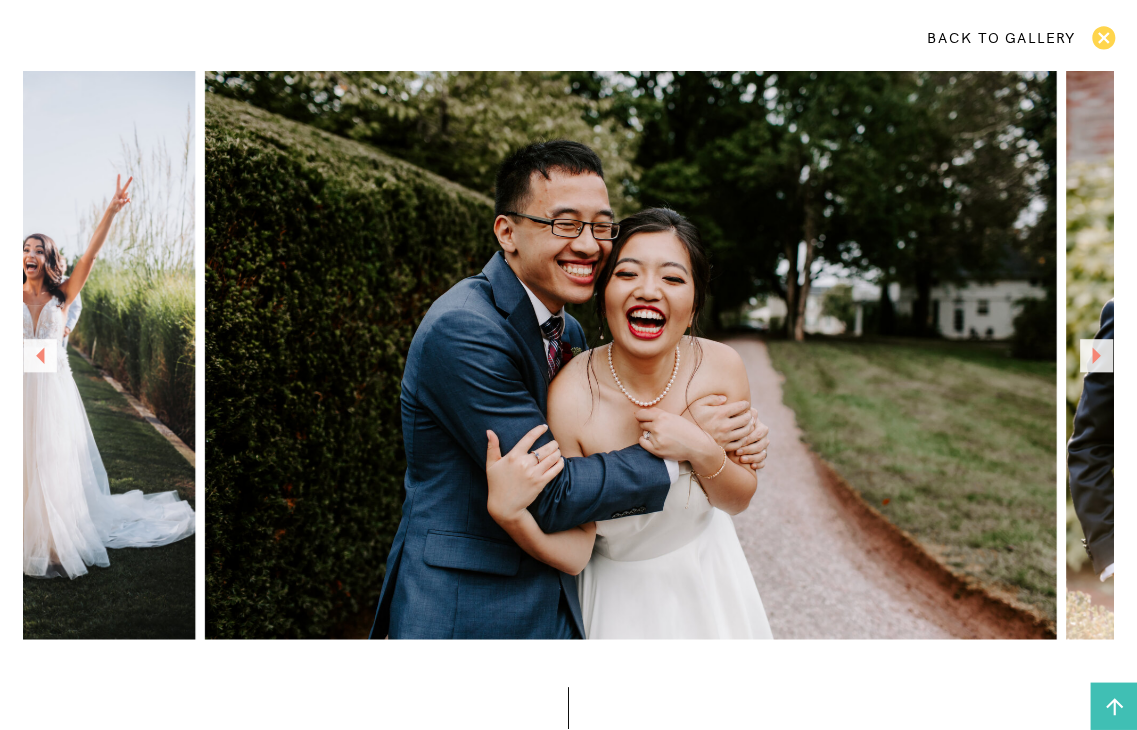 click at bounding box center (1096, 355) 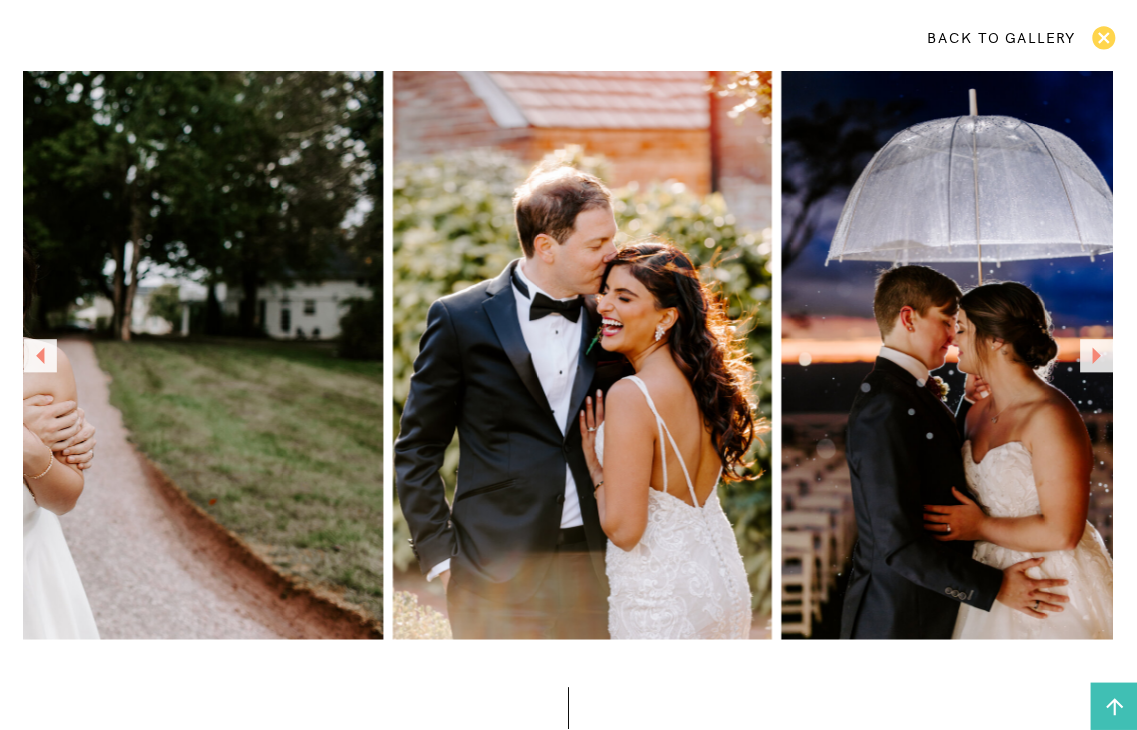 click at bounding box center (1096, 355) 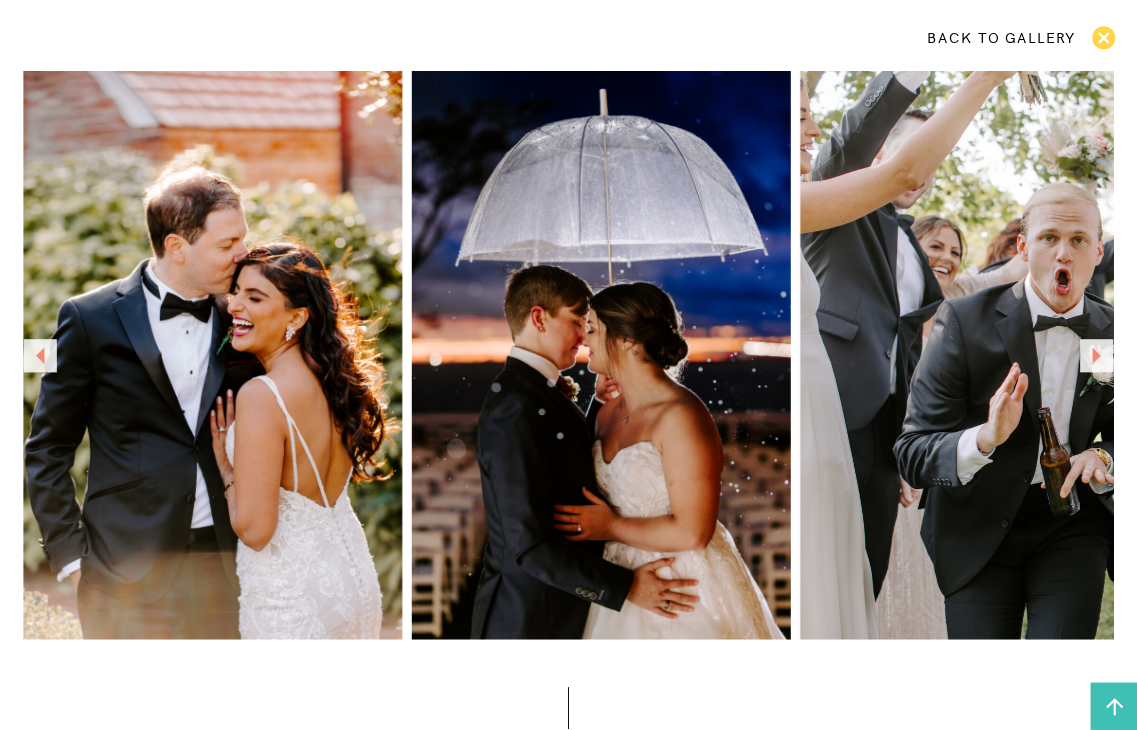 click at bounding box center [1096, 355] 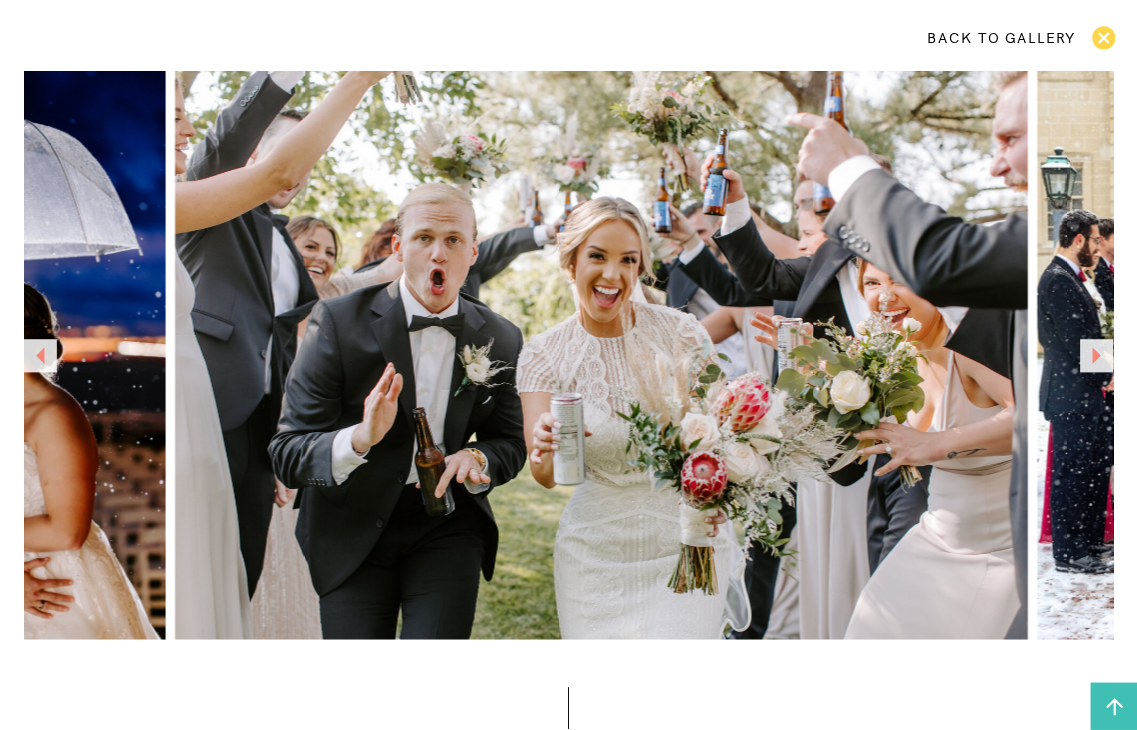 click at bounding box center [1096, 355] 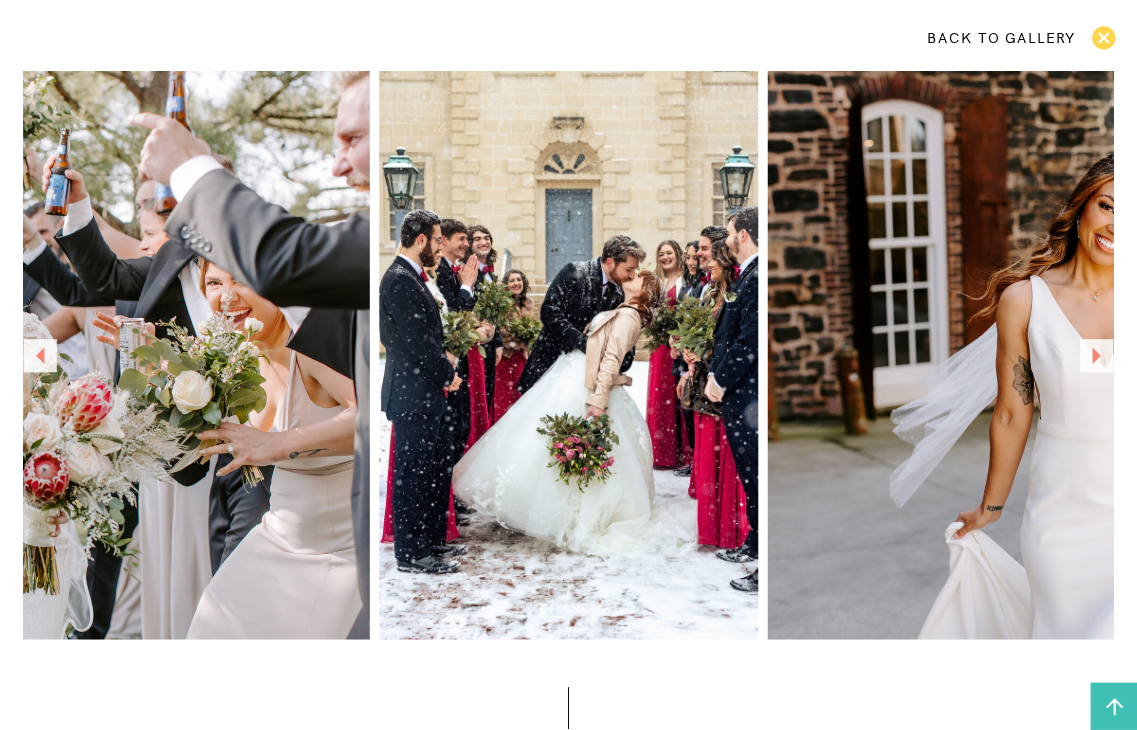 click at bounding box center (-57, 355) 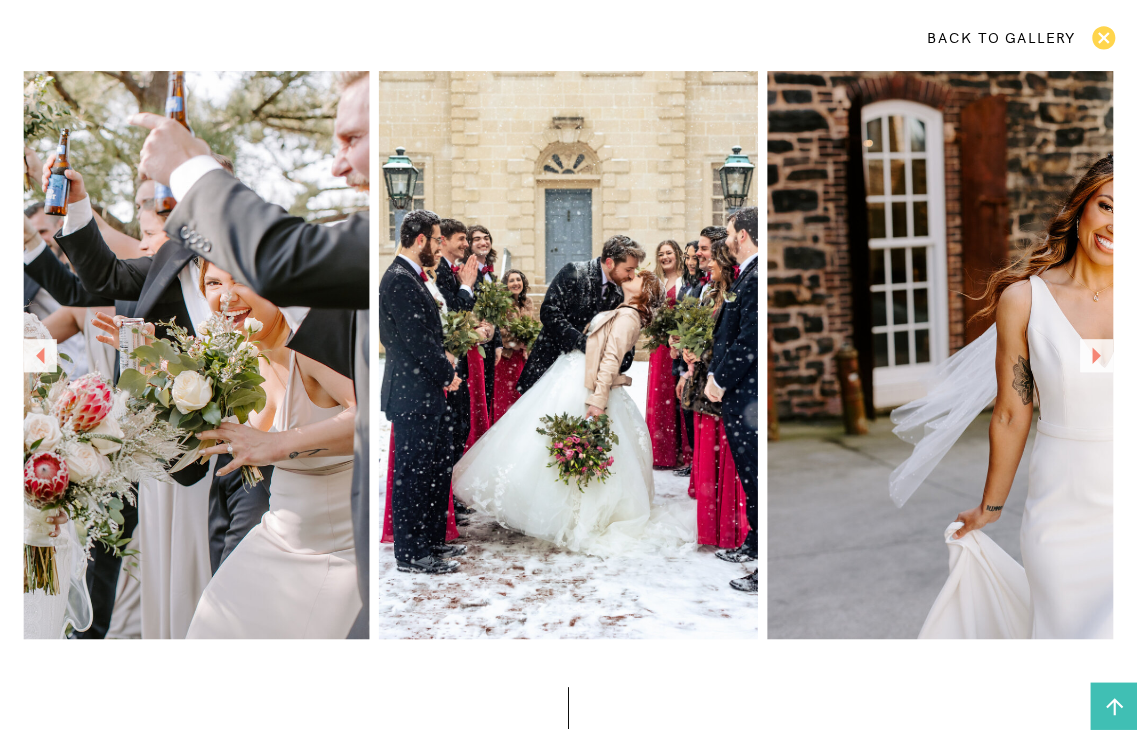 click at bounding box center (1096, 355) 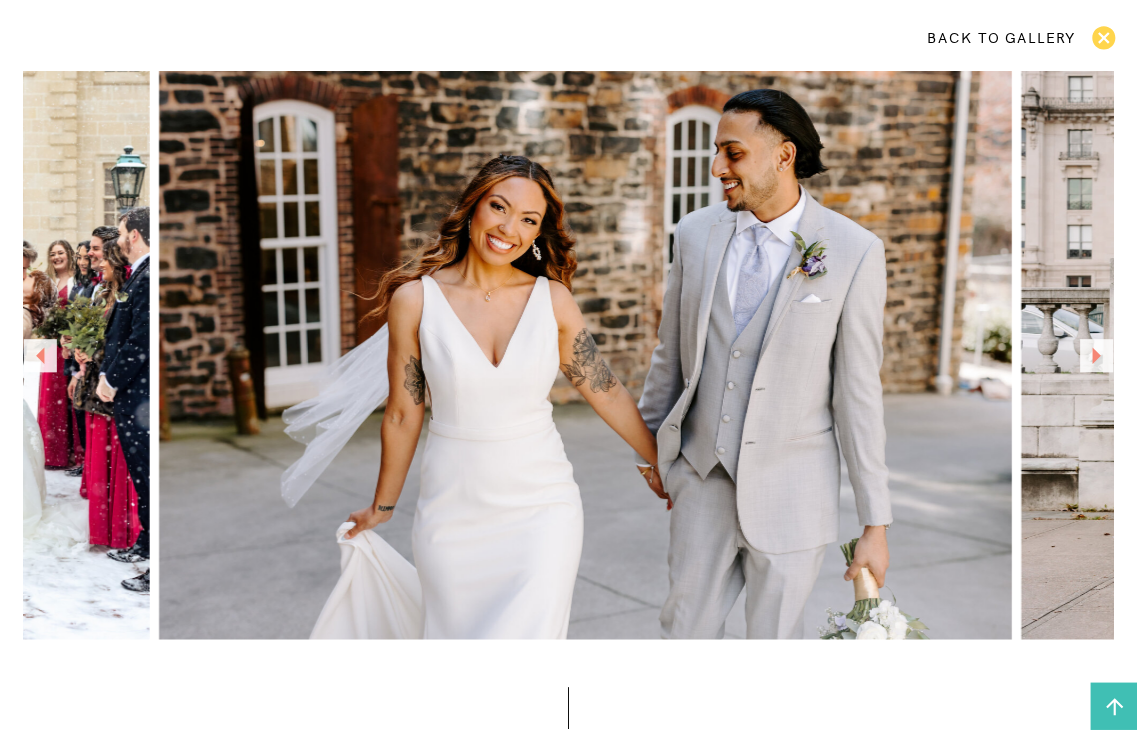 click at bounding box center [1096, 355] 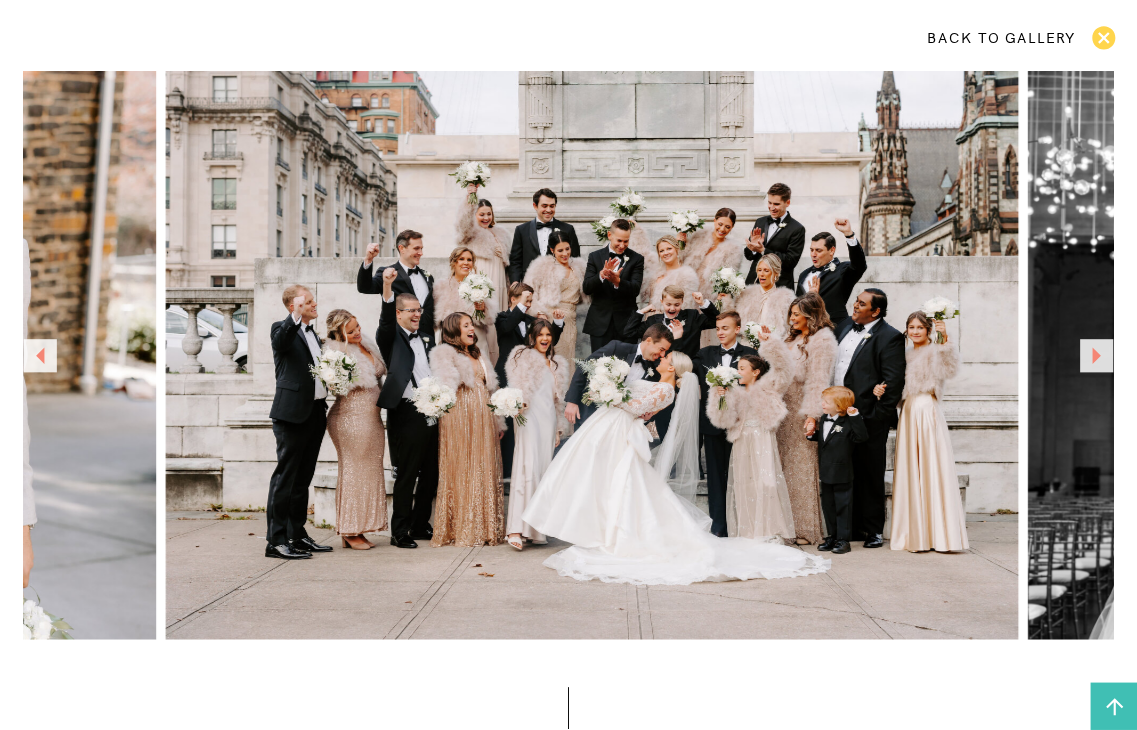 click at bounding box center [1096, 355] 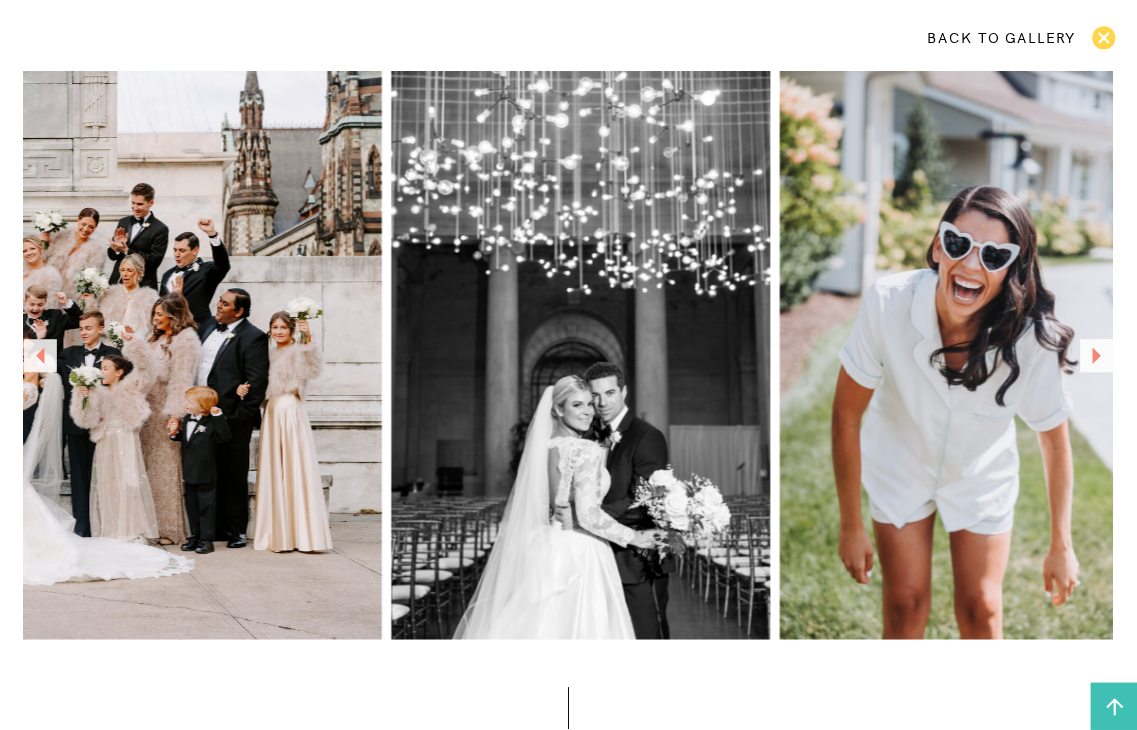 click at bounding box center [1096, 355] 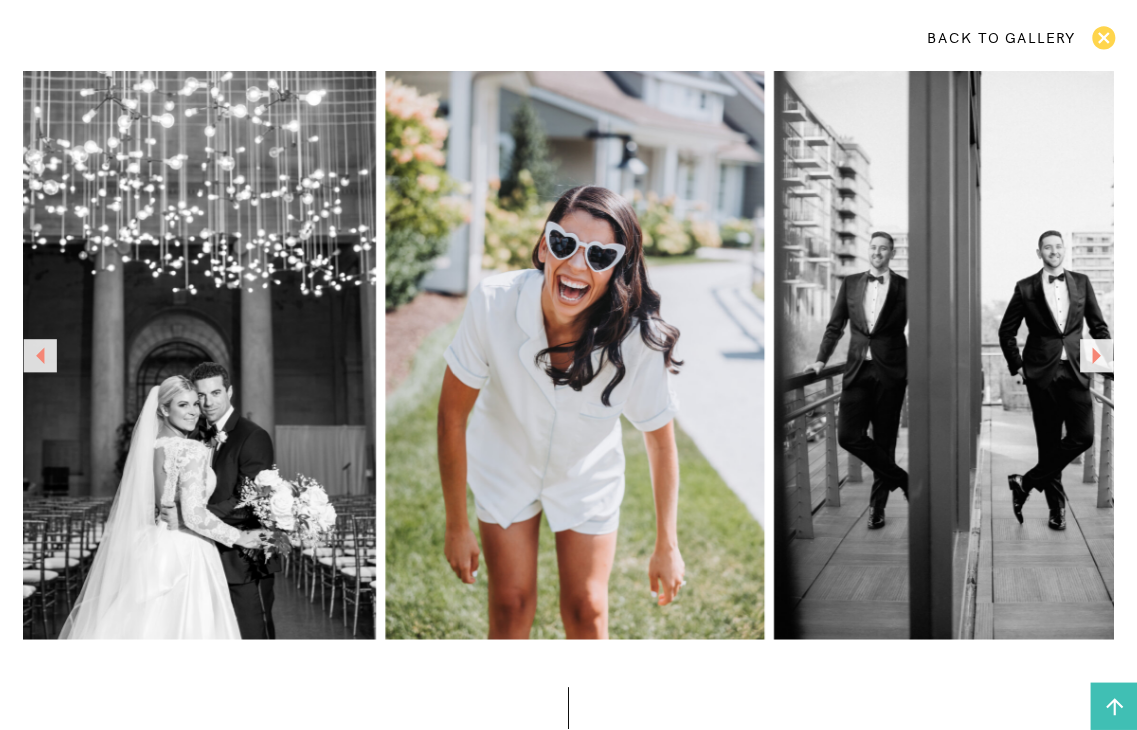 click at bounding box center [1096, 355] 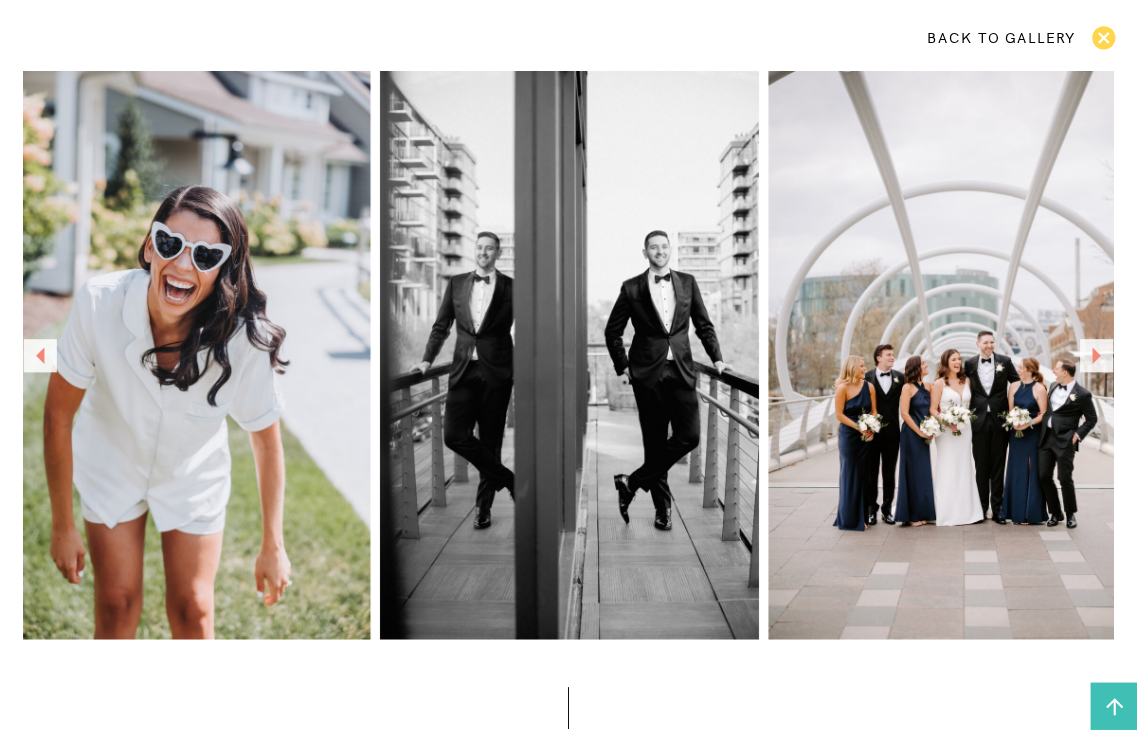 click at bounding box center (957, 355) 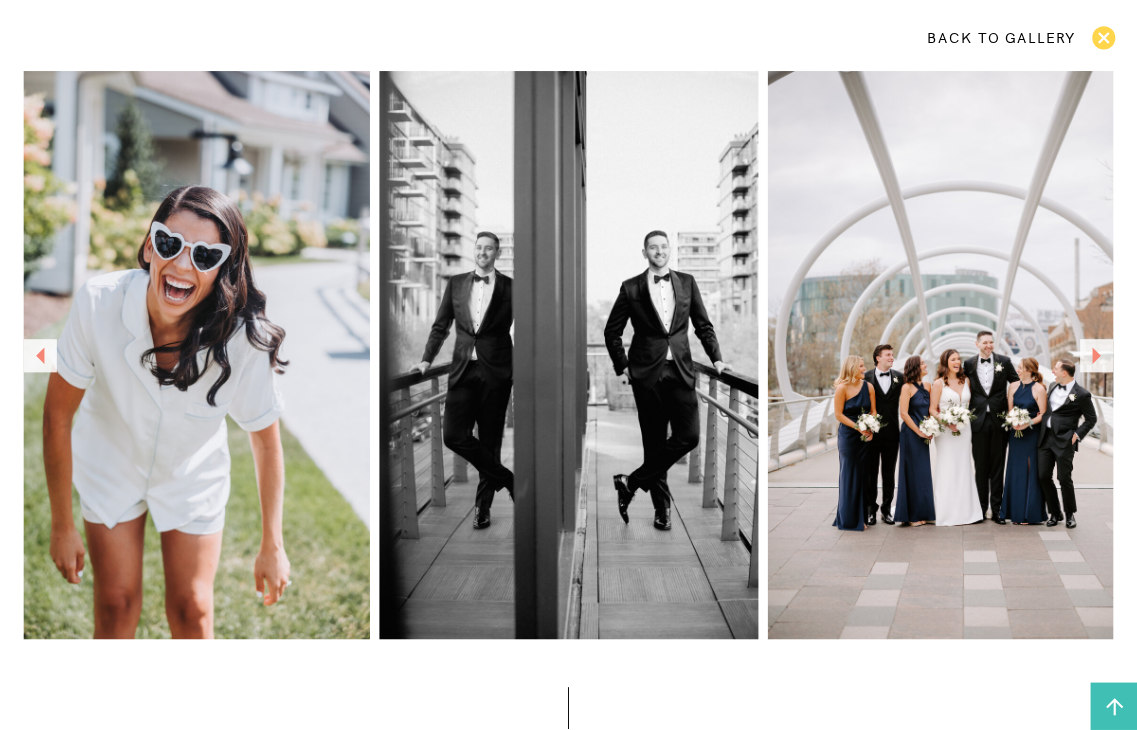 click at bounding box center [956, 355] 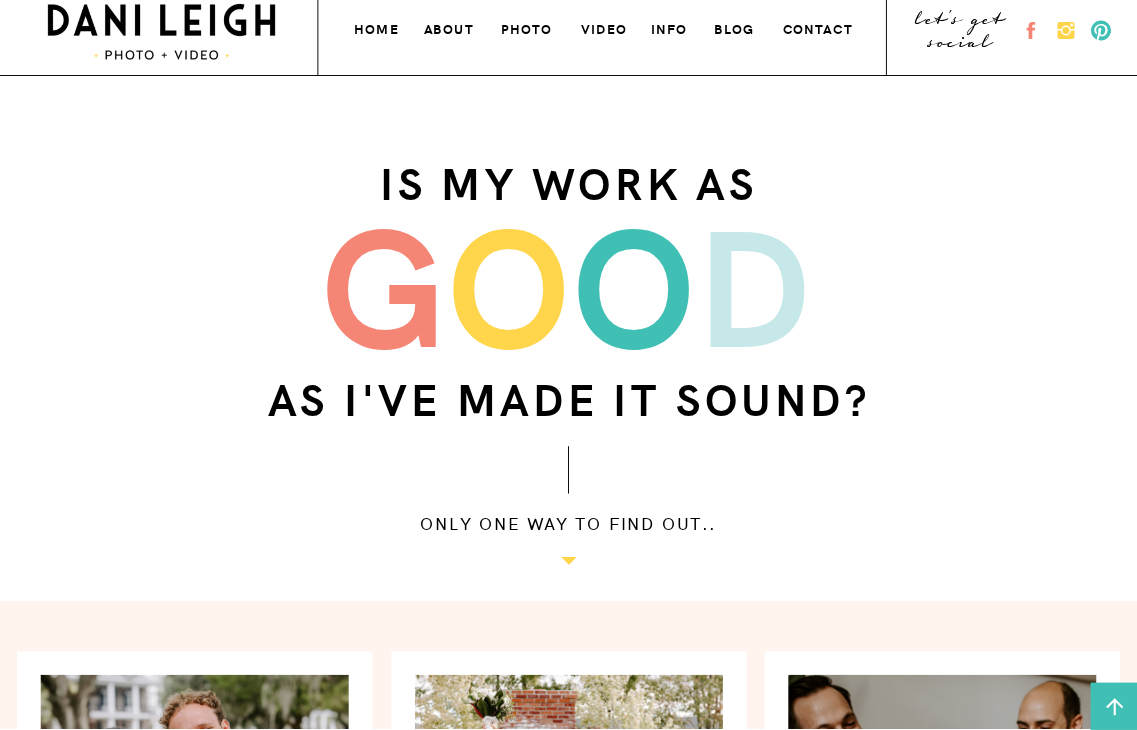 scroll, scrollTop: 0, scrollLeft: 0, axis: both 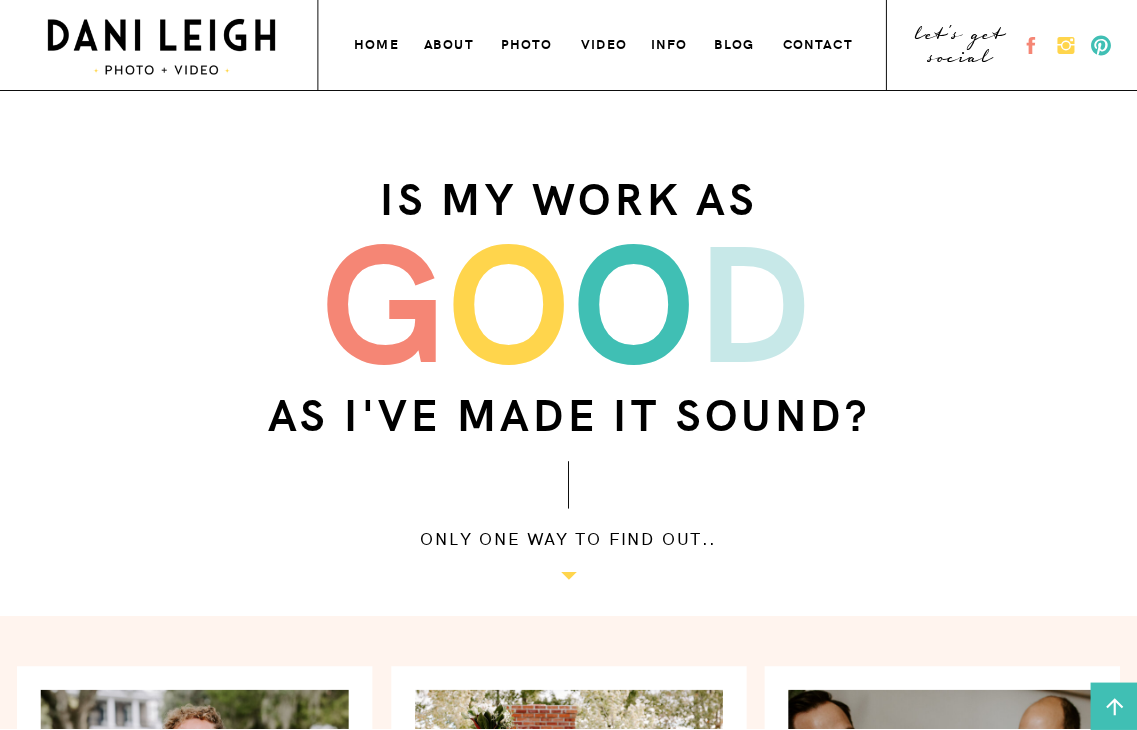 click on "VIDEO" at bounding box center [605, 42] 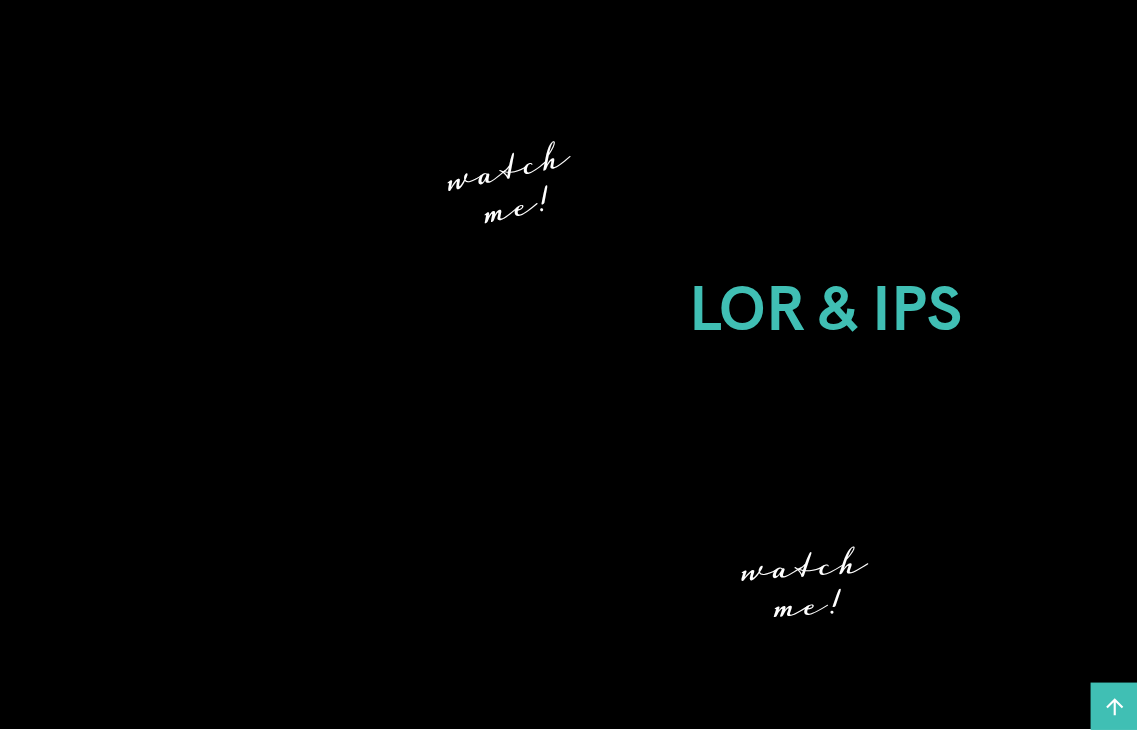 scroll, scrollTop: 4692, scrollLeft: 0, axis: vertical 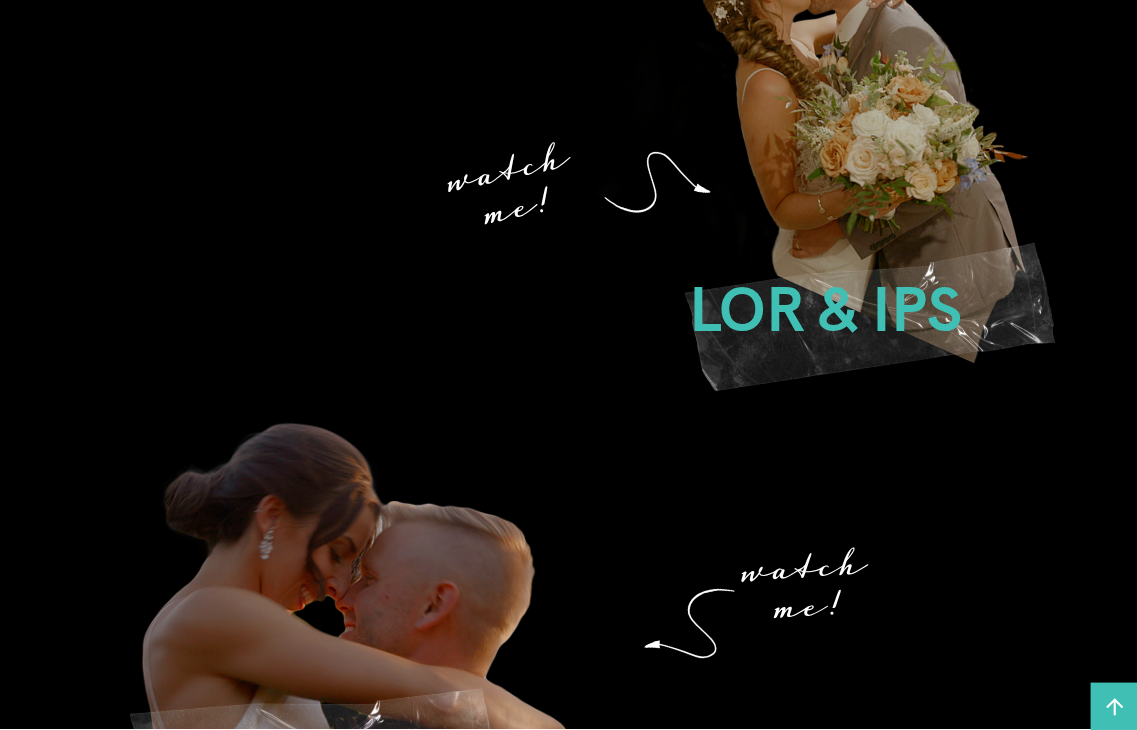 click at bounding box center (835, 78) 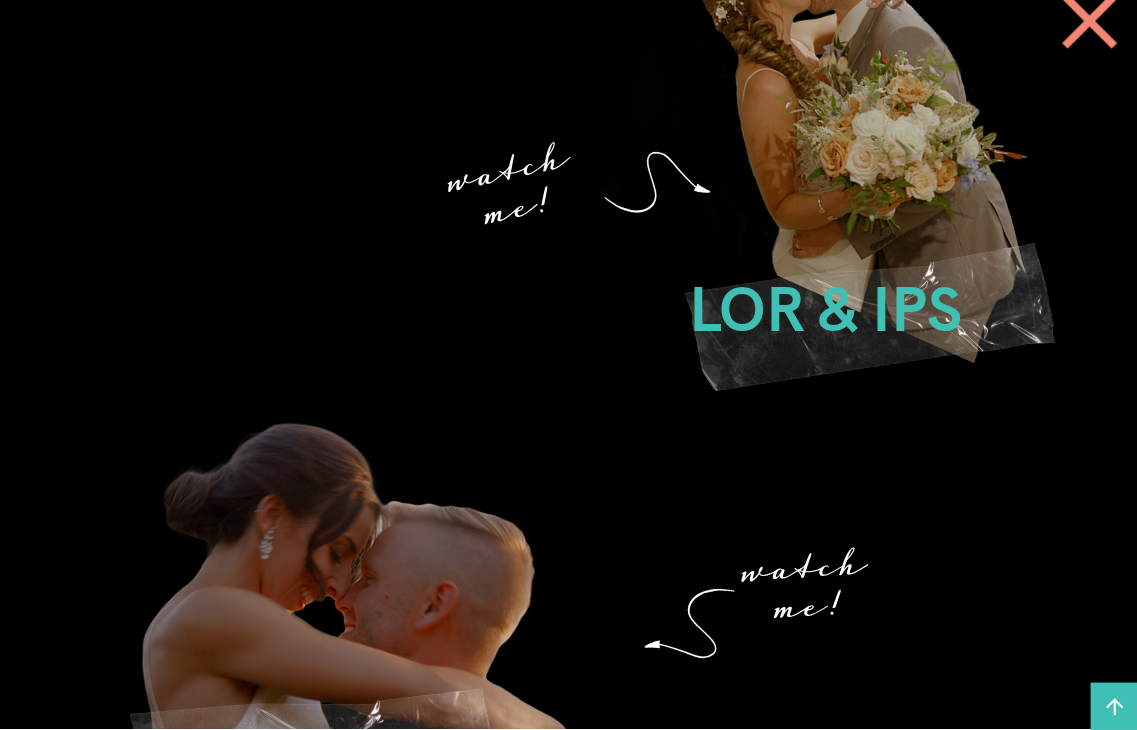 click at bounding box center (1089, 20) 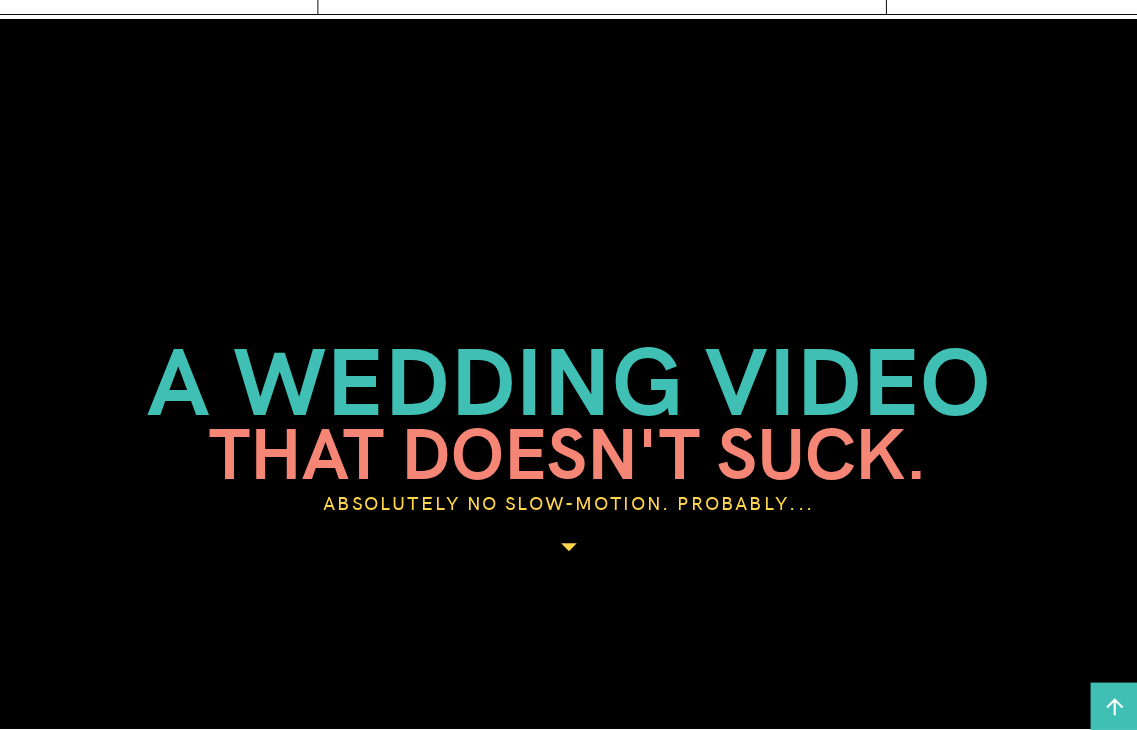 scroll, scrollTop: 0, scrollLeft: 0, axis: both 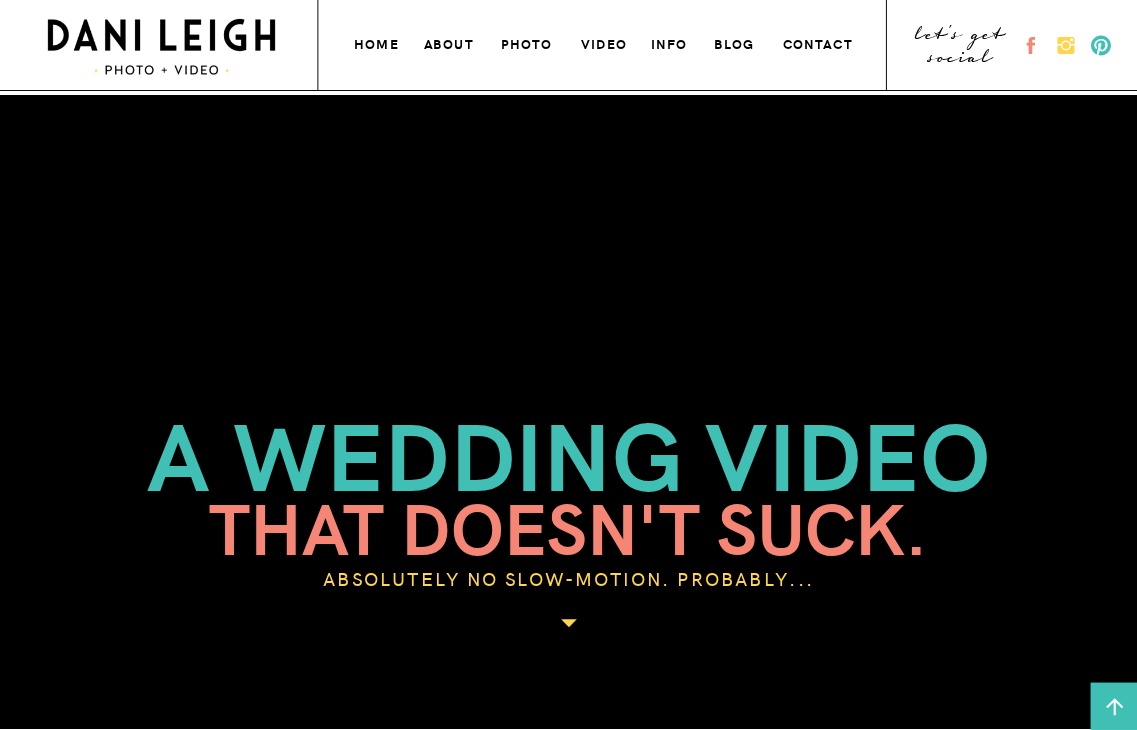 click on "photo" at bounding box center [527, 42] 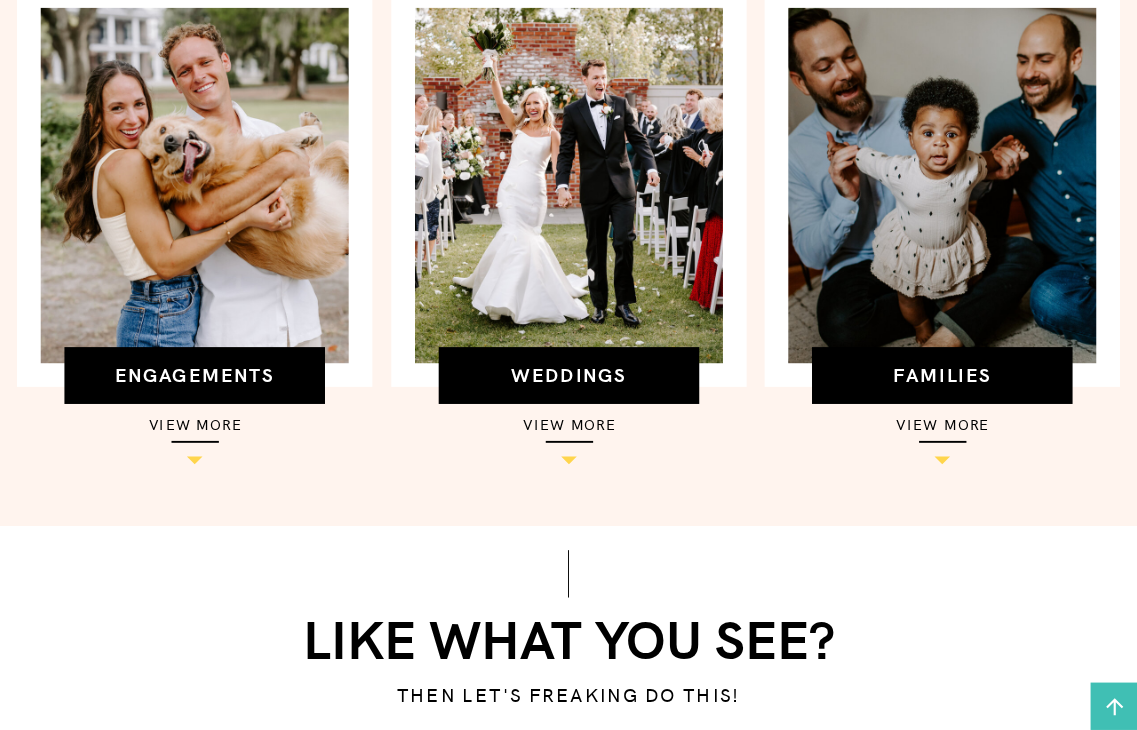 scroll, scrollTop: 697, scrollLeft: 0, axis: vertical 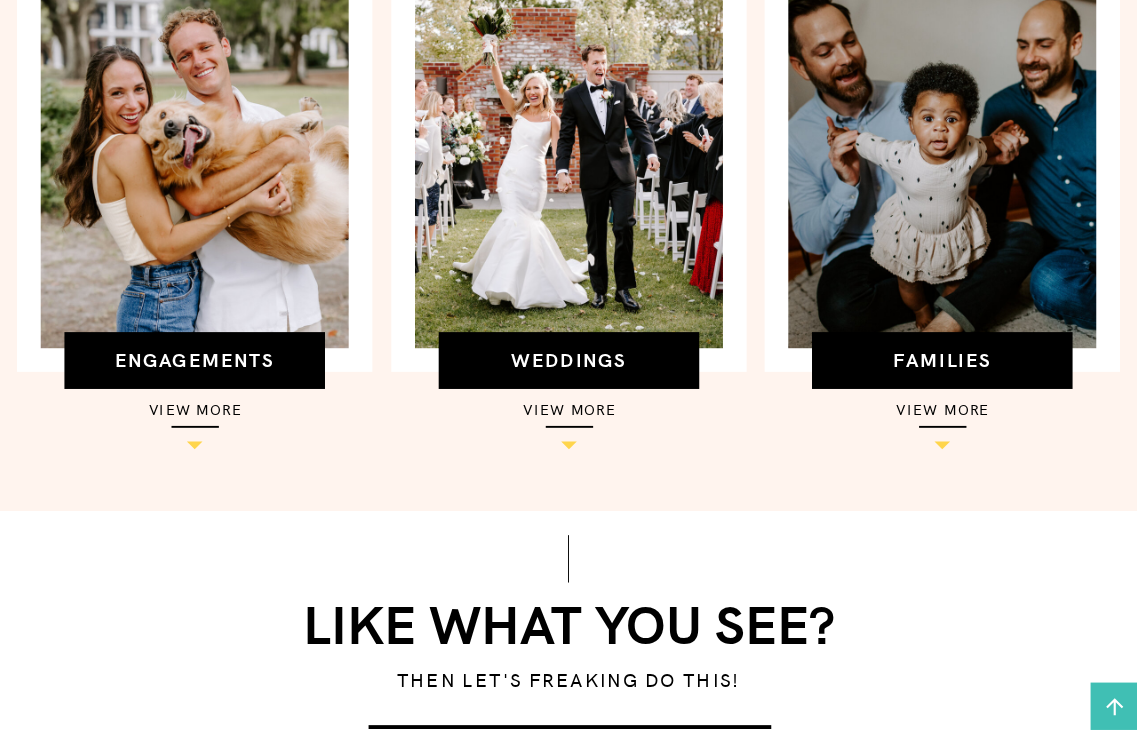 click on "view more" at bounding box center [570, 408] 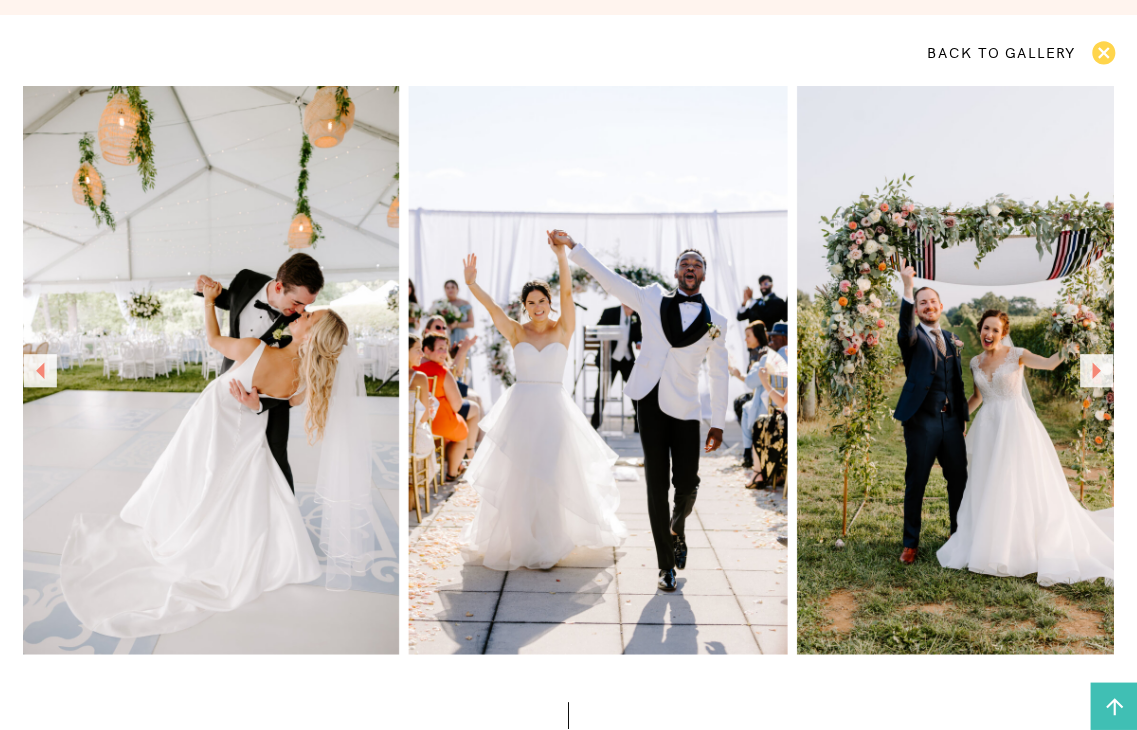 scroll, scrollTop: 1208, scrollLeft: 0, axis: vertical 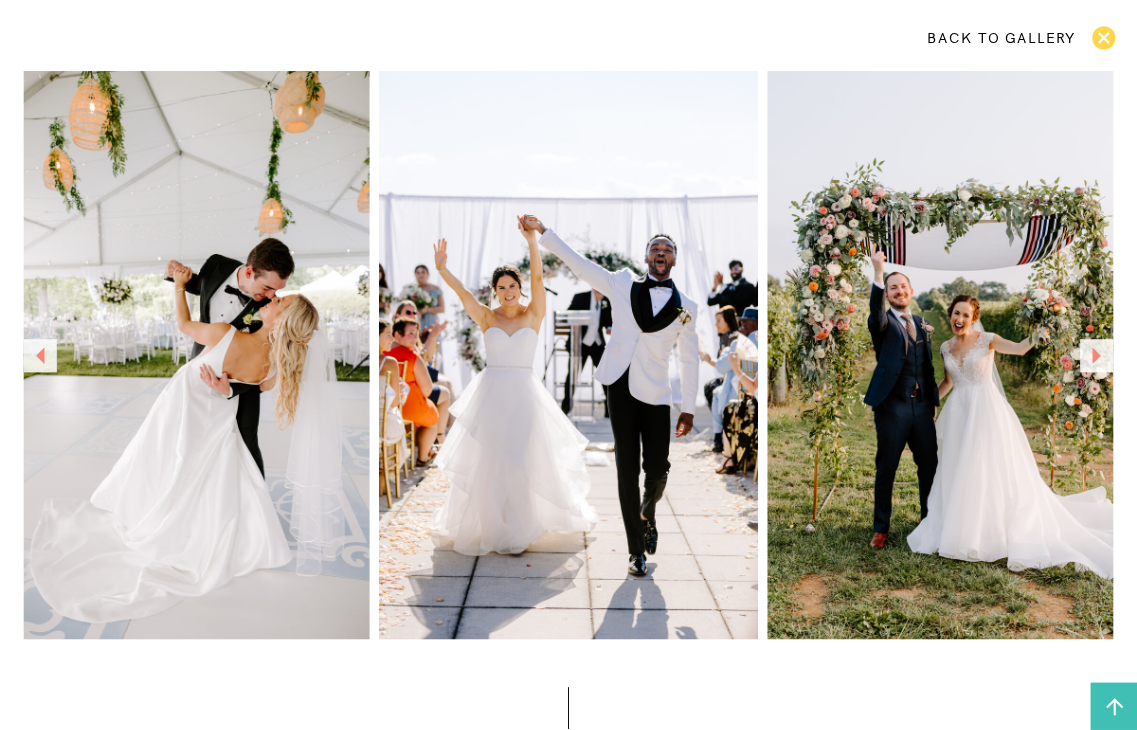 click at bounding box center (1097, 356) 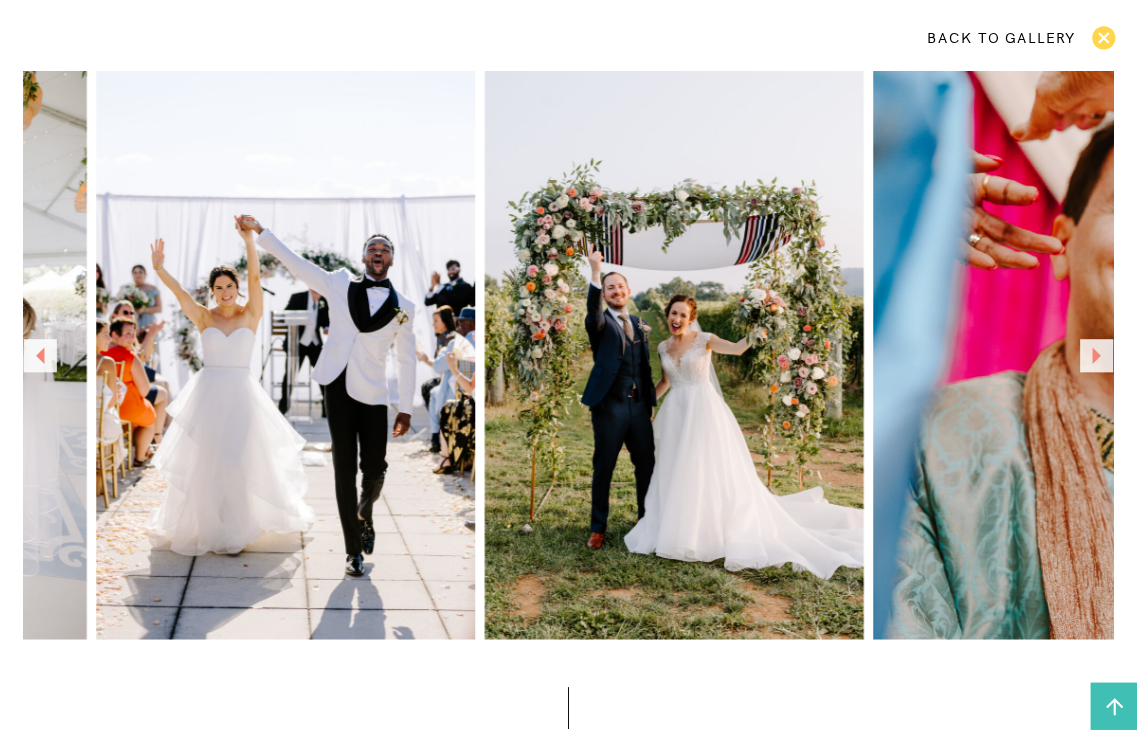 click at bounding box center (1097, 356) 